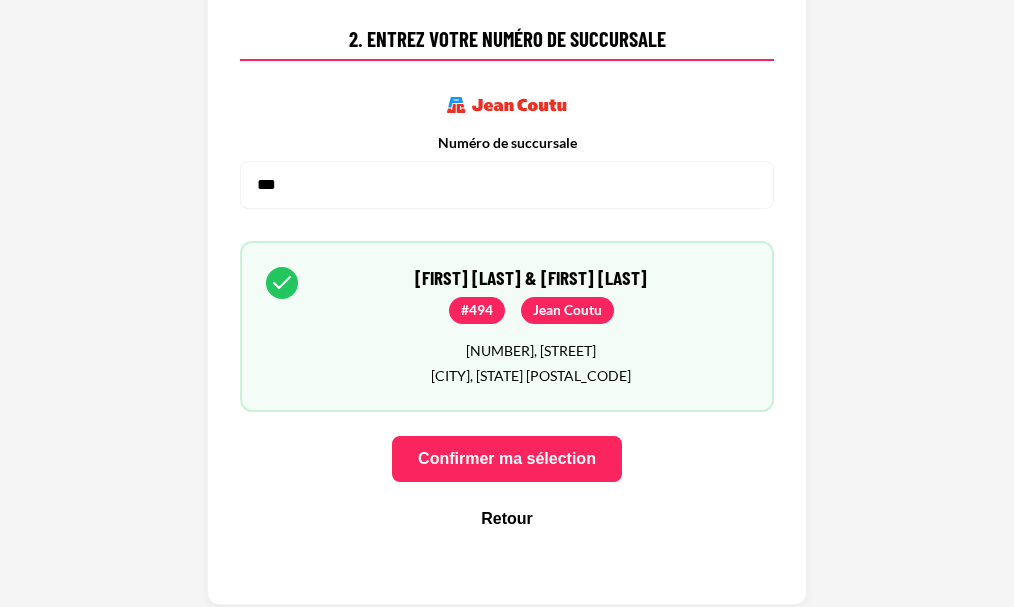 scroll, scrollTop: 253, scrollLeft: 0, axis: vertical 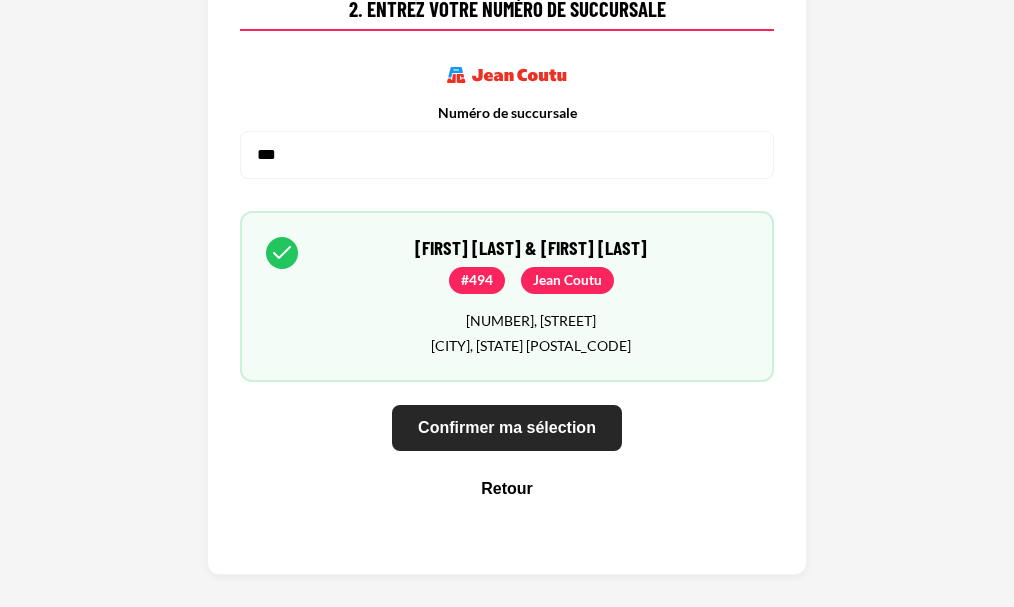 type on "***" 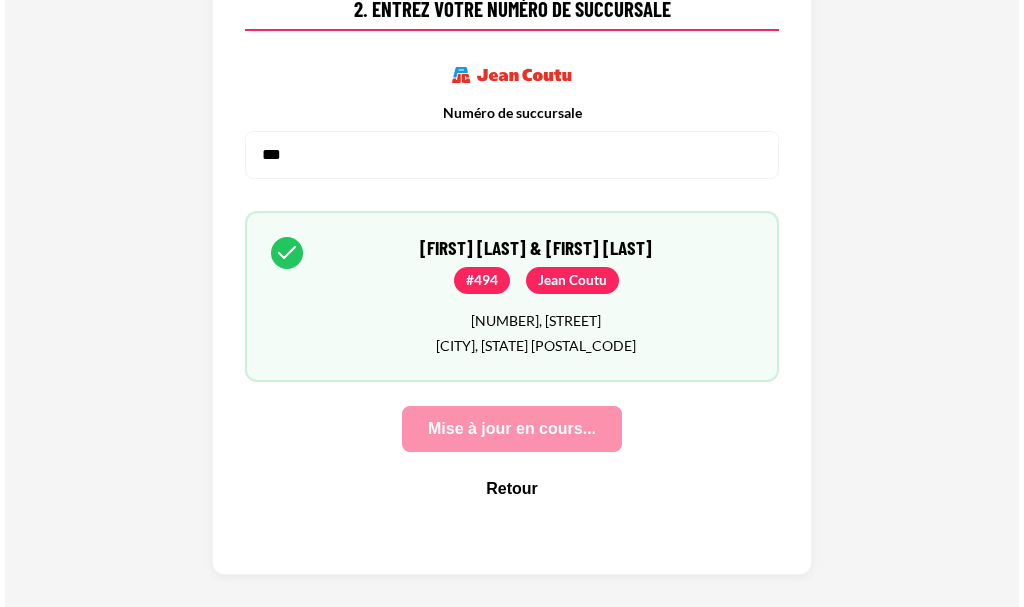 scroll, scrollTop: 0, scrollLeft: 0, axis: both 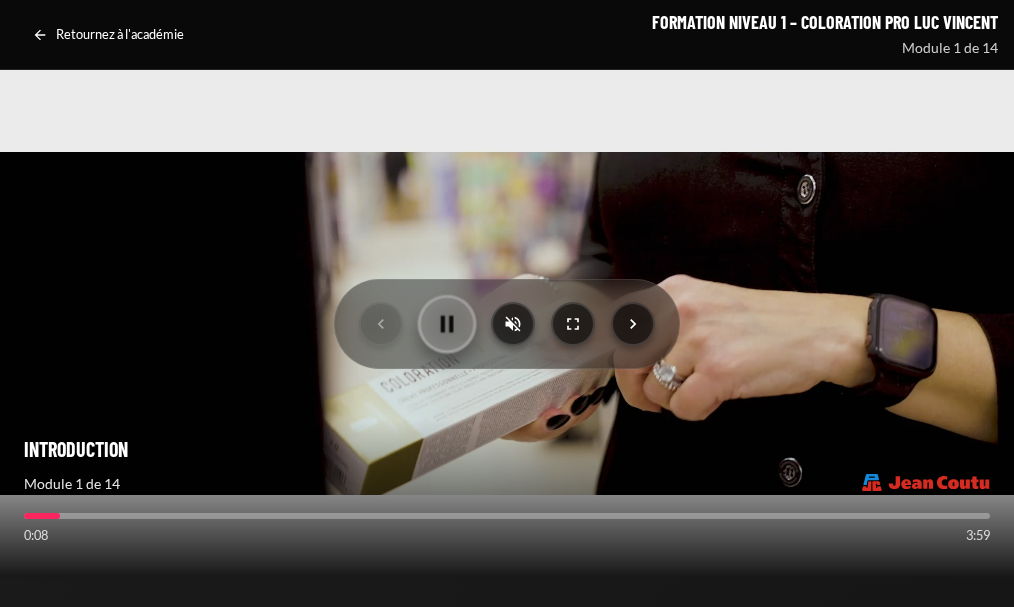 click 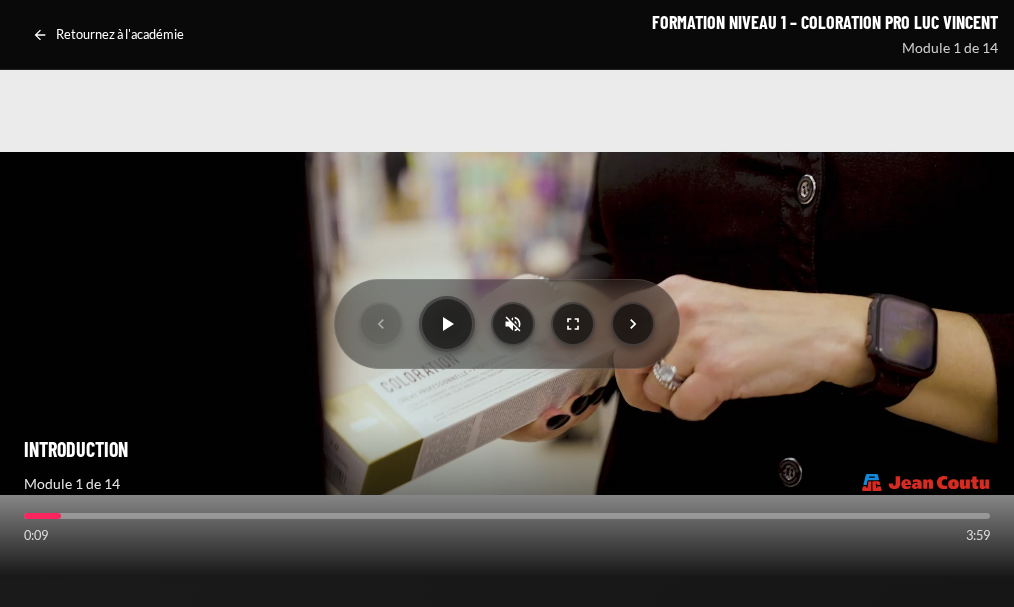 click at bounding box center [507, 324] 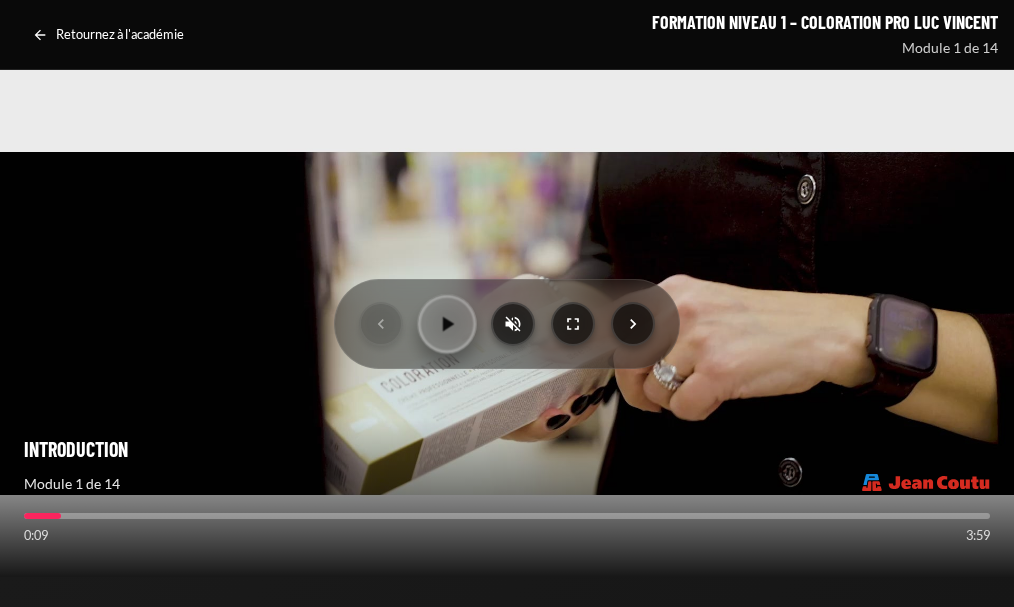 click 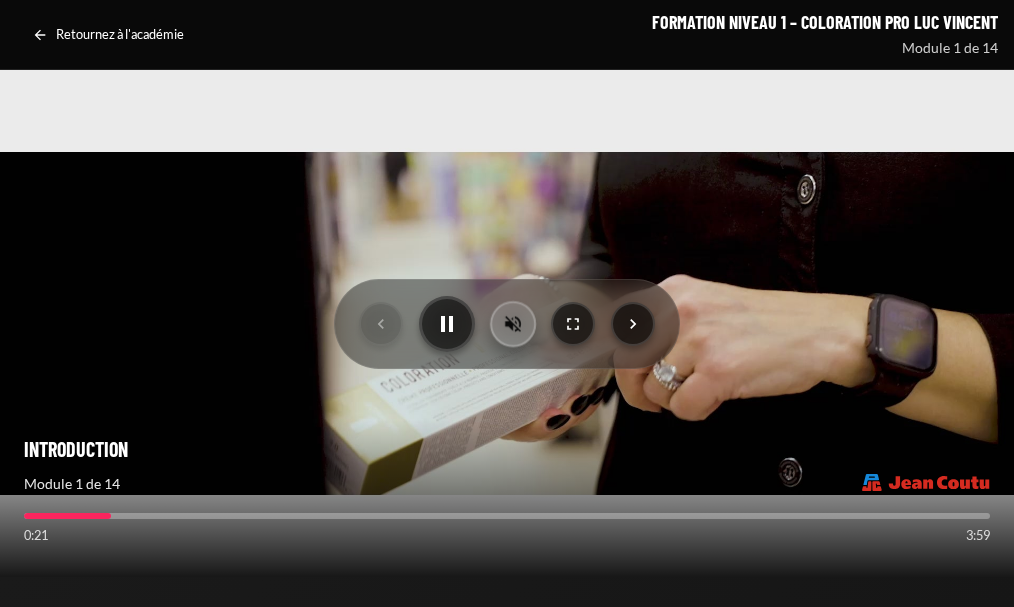 click 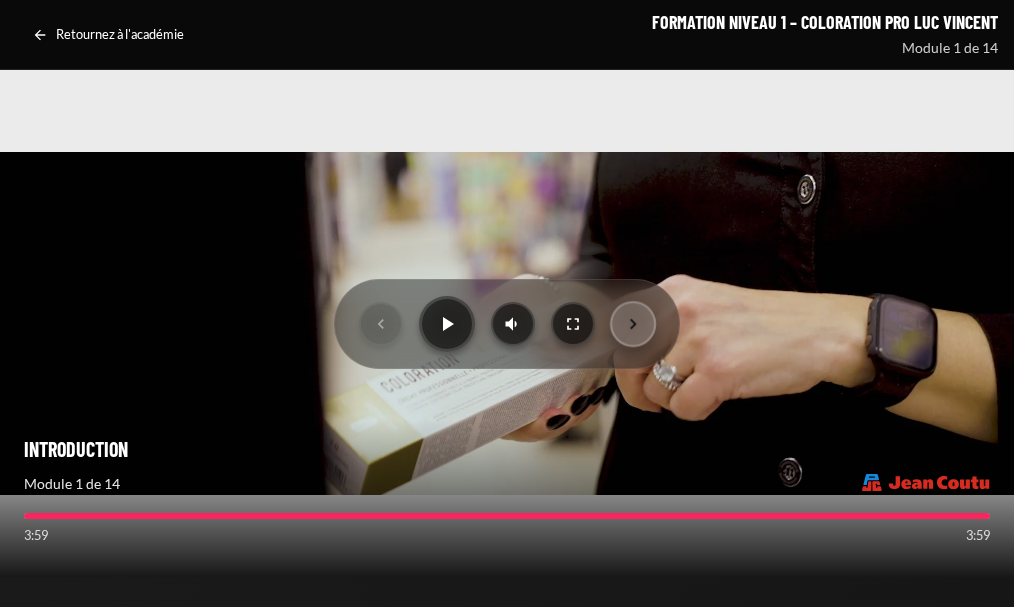 click 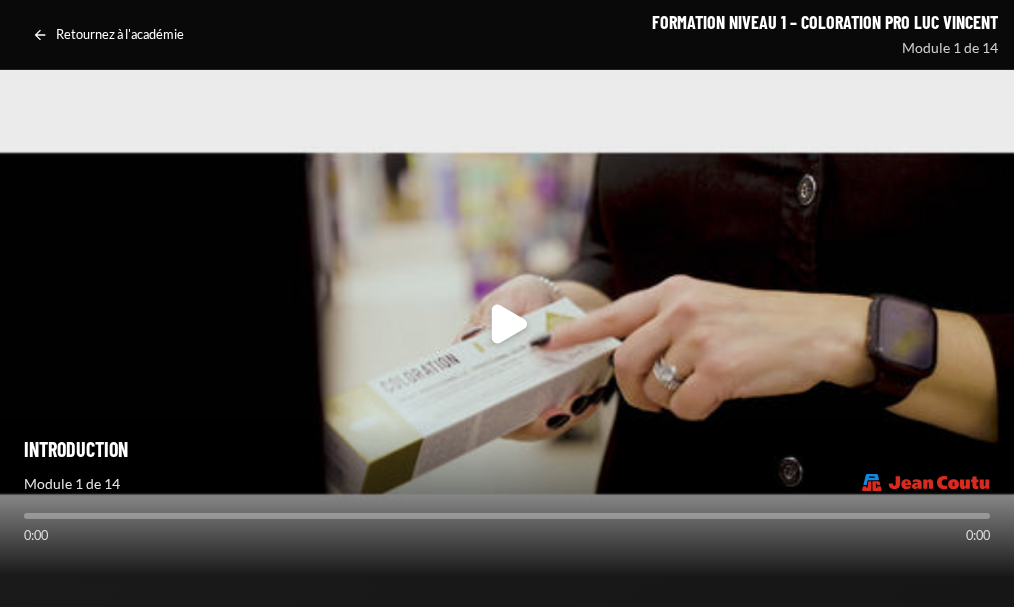scroll, scrollTop: 0, scrollLeft: 0, axis: both 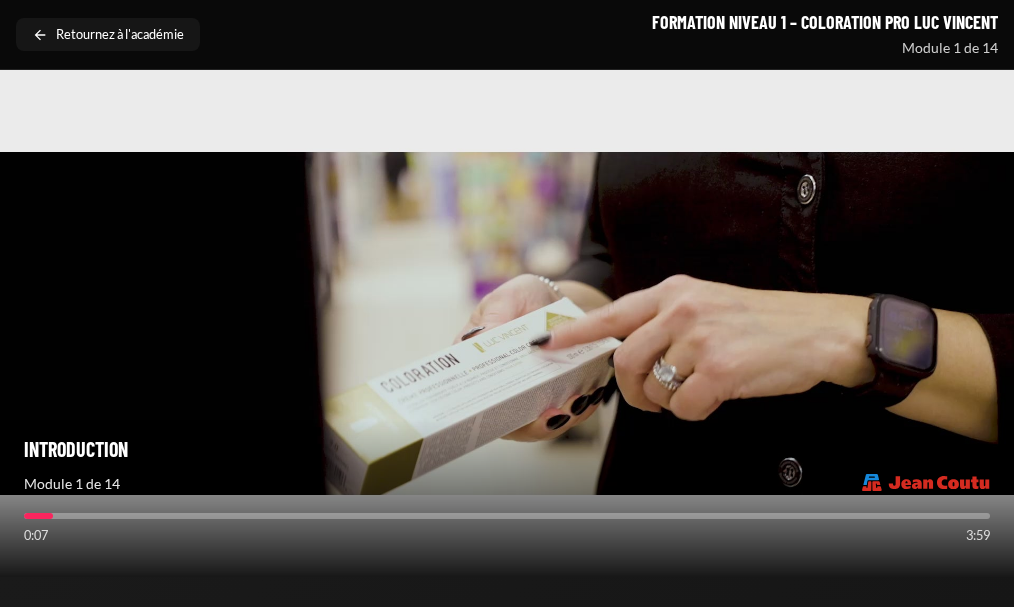 click on "Retournez à l'académie" at bounding box center [120, 35] 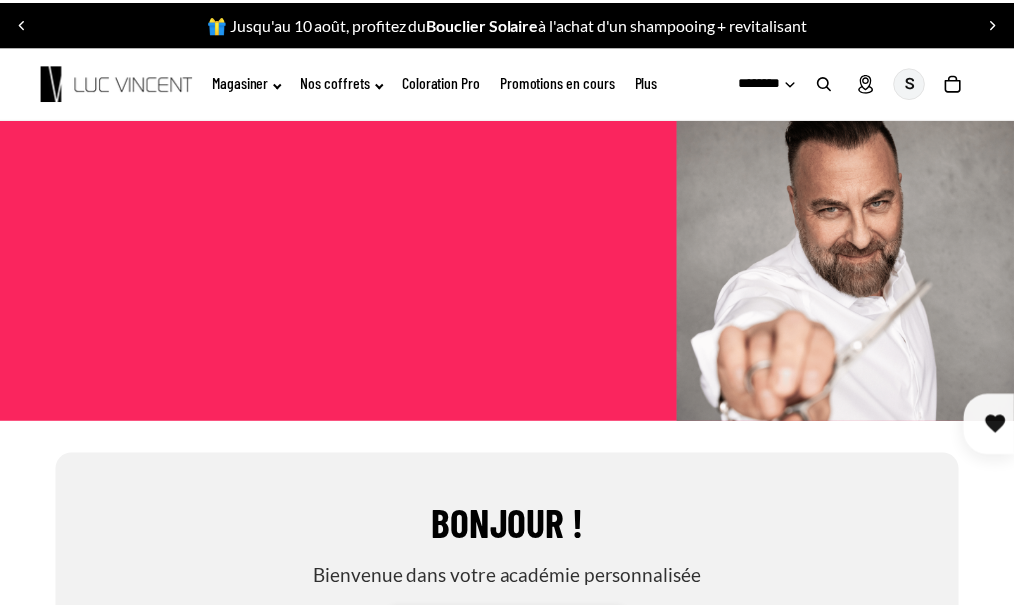 scroll, scrollTop: 0, scrollLeft: 0, axis: both 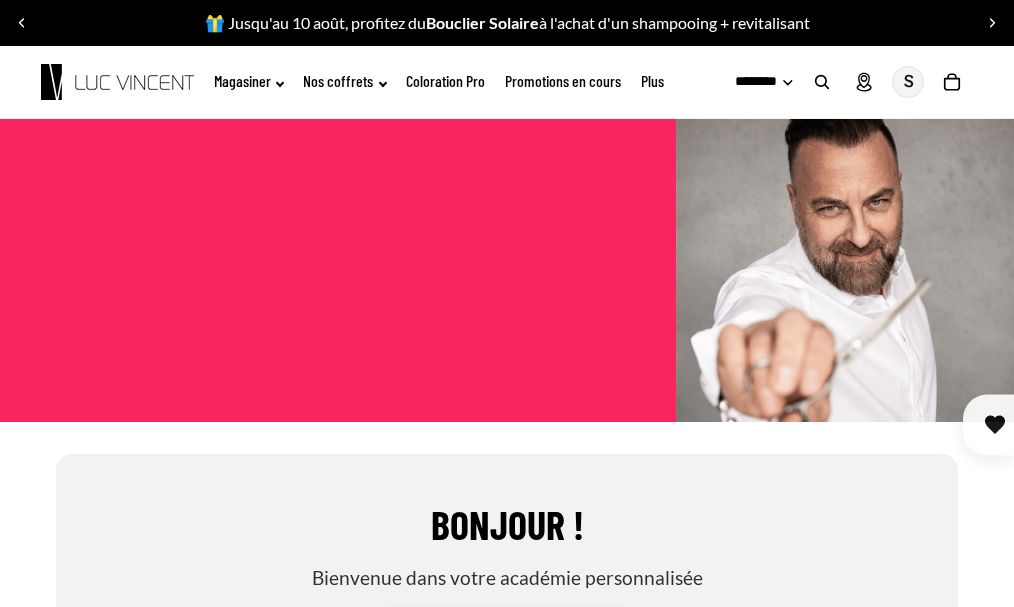click 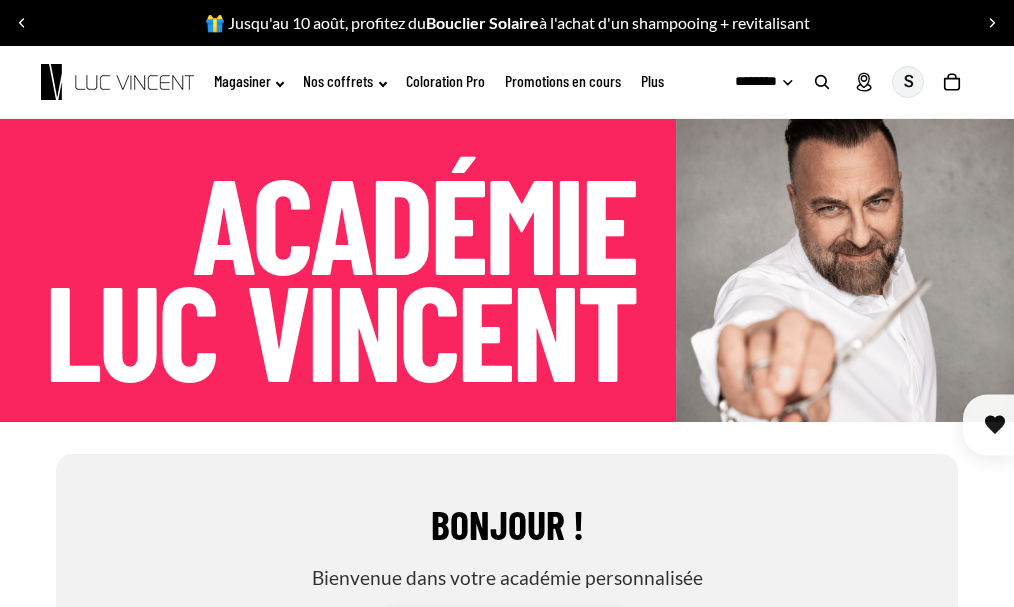 click 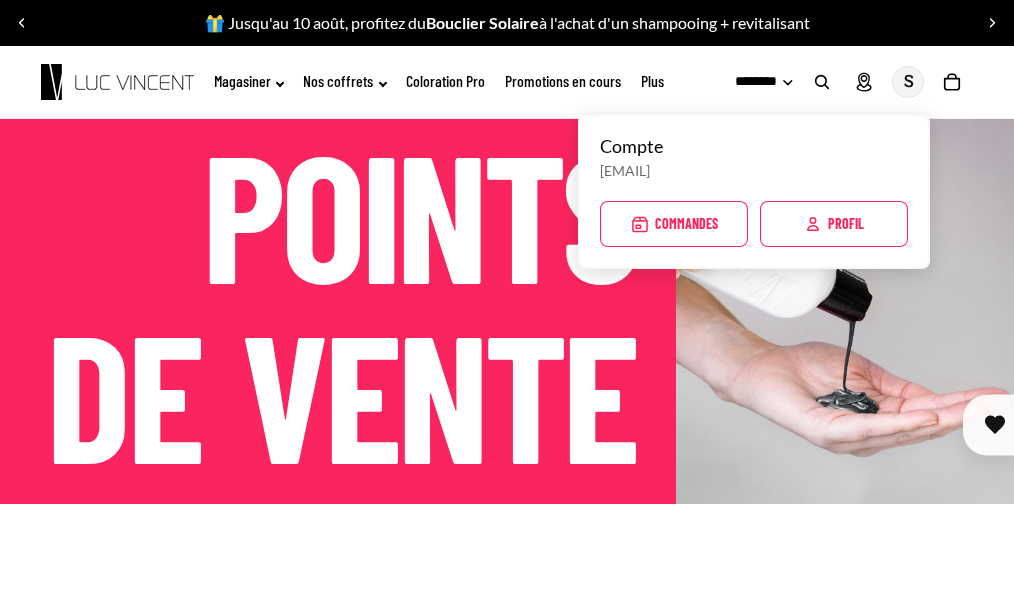 scroll, scrollTop: 0, scrollLeft: 0, axis: both 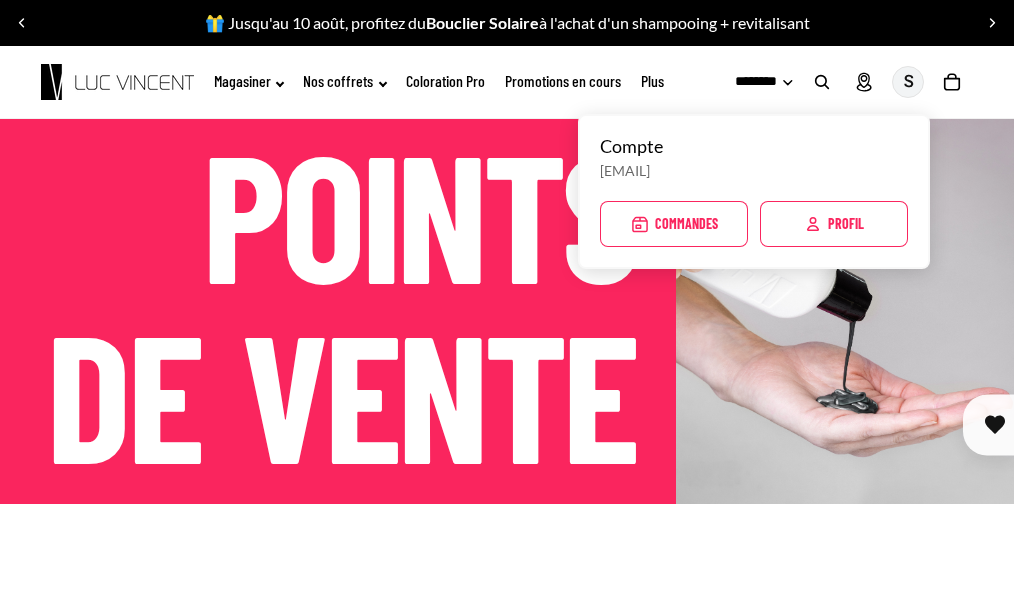 click on "Profil" 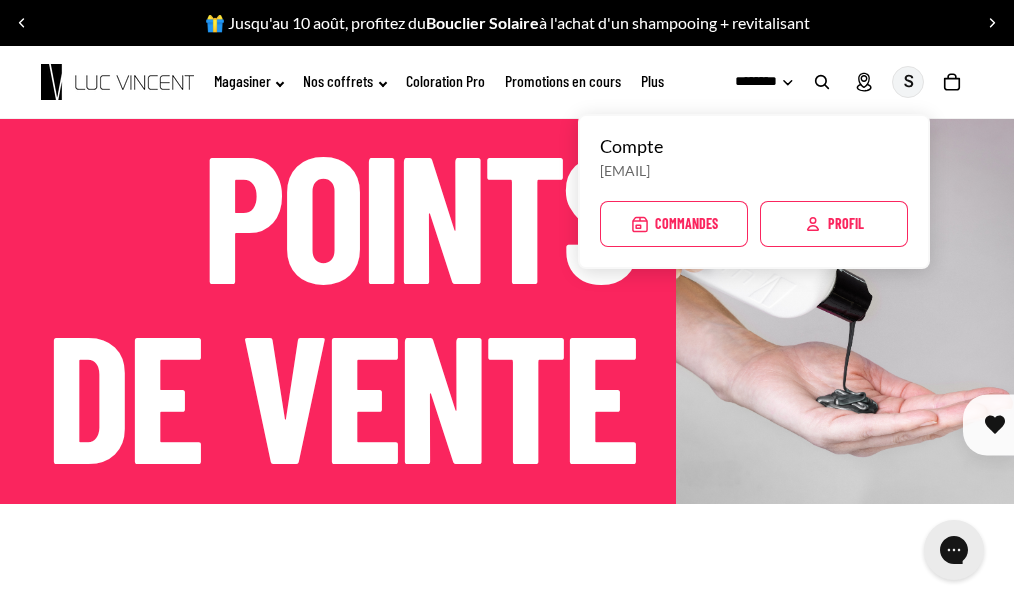 scroll, scrollTop: 0, scrollLeft: 0, axis: both 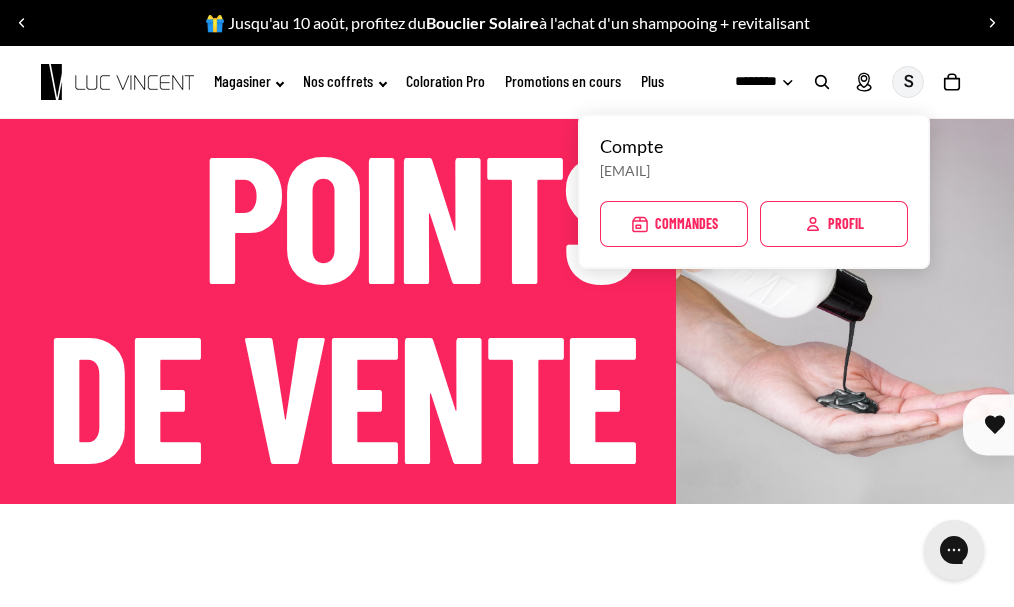 click on "Profil" 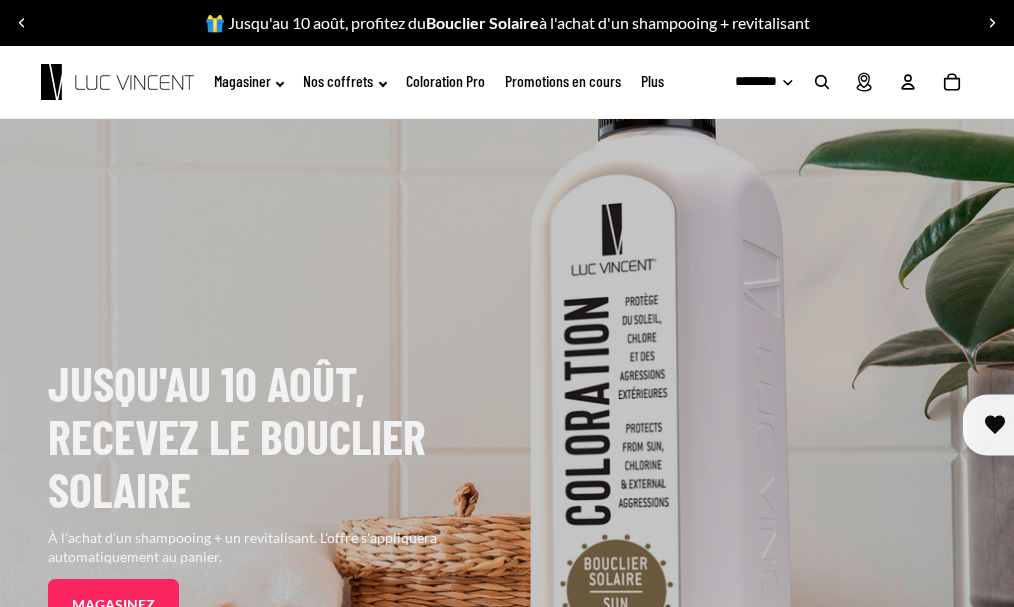 scroll, scrollTop: 0, scrollLeft: 0, axis: both 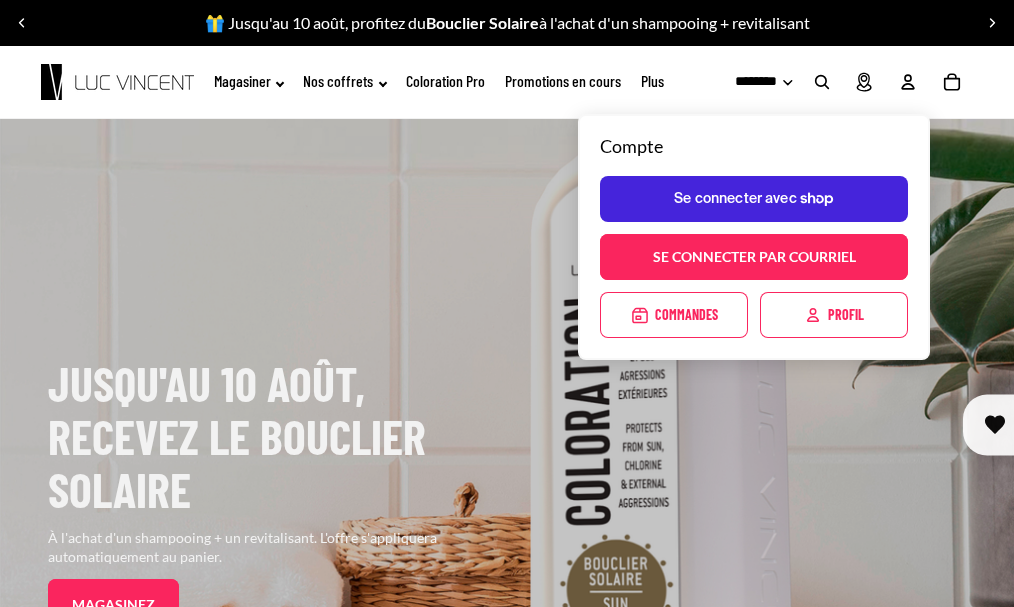 click on "Se connecter avec  Shop" 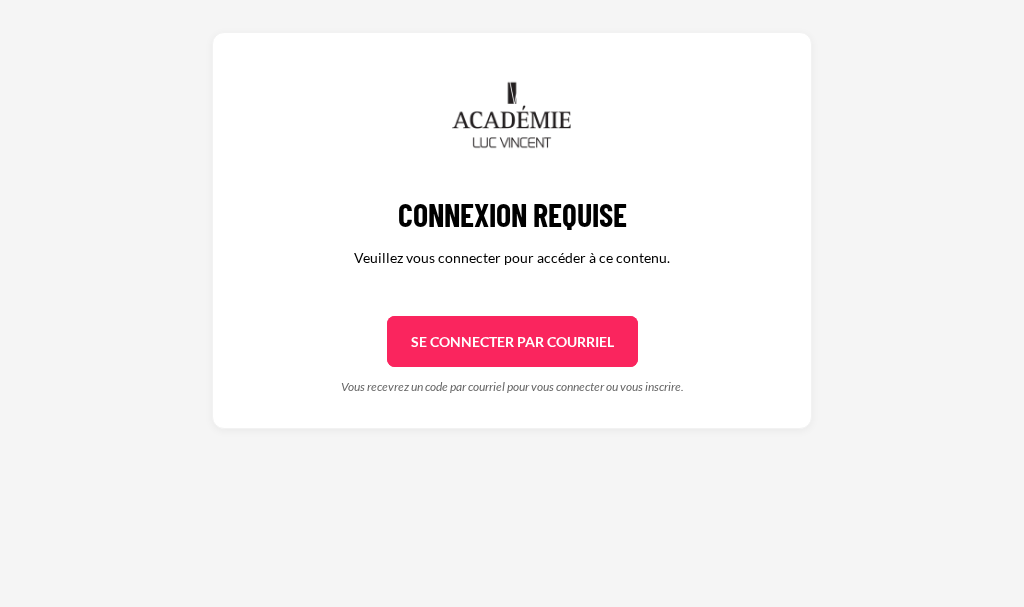 scroll, scrollTop: 0, scrollLeft: 0, axis: both 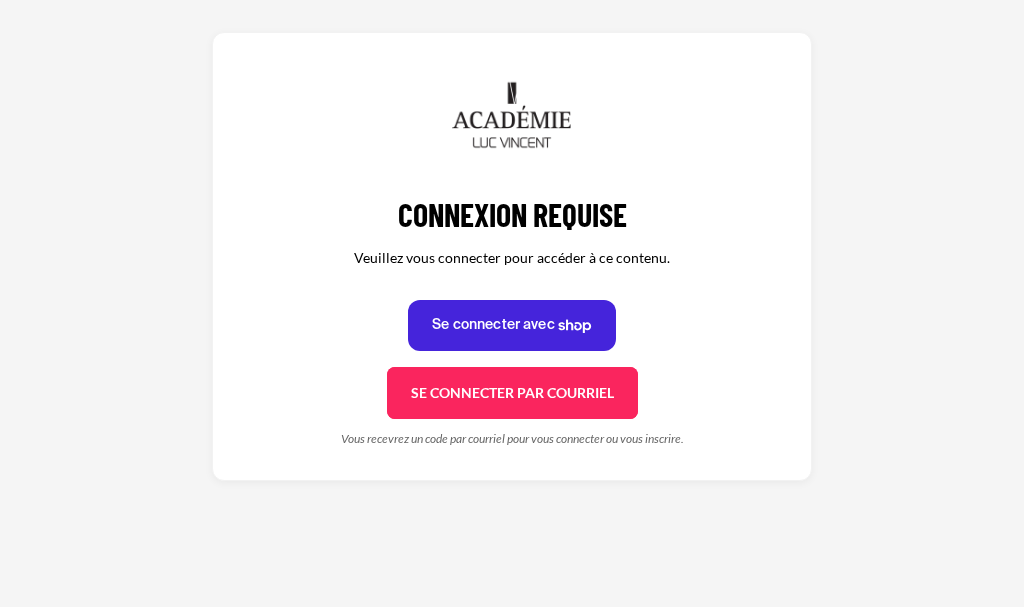 click 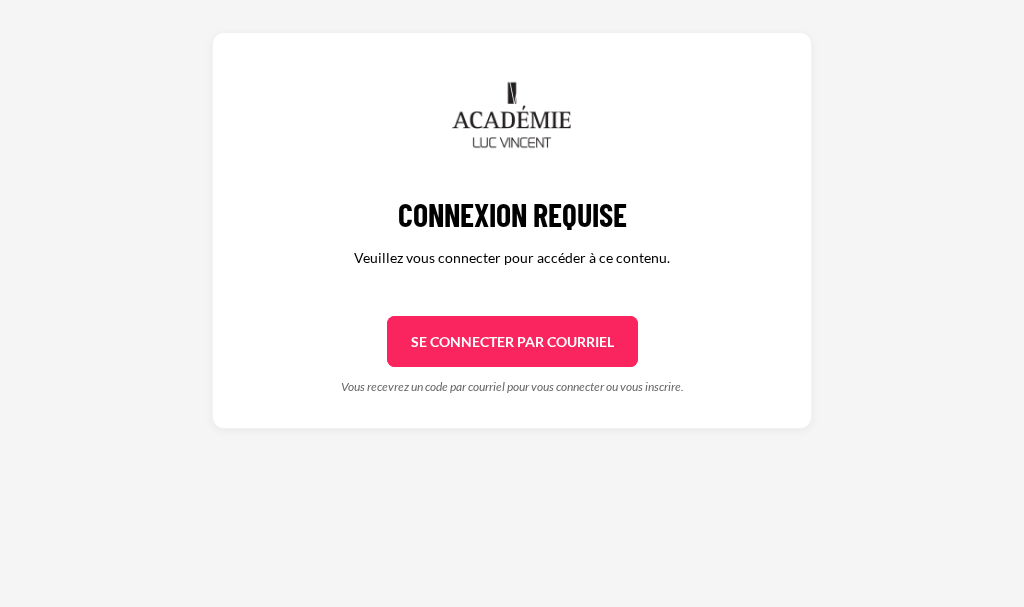 scroll, scrollTop: 0, scrollLeft: 0, axis: both 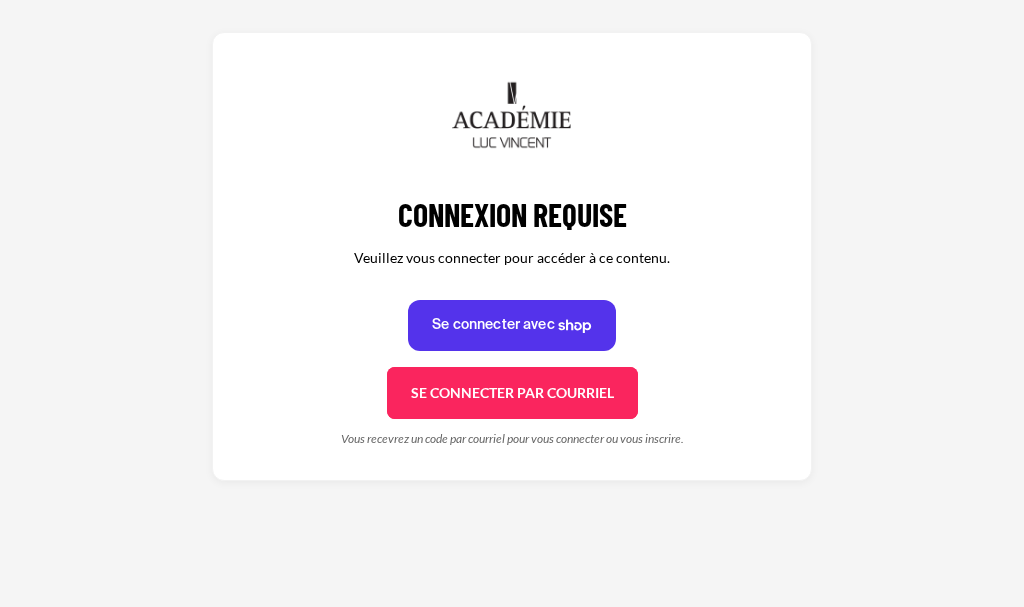 click on "Se connecter par courriel
Se connecter" at bounding box center [512, 393] 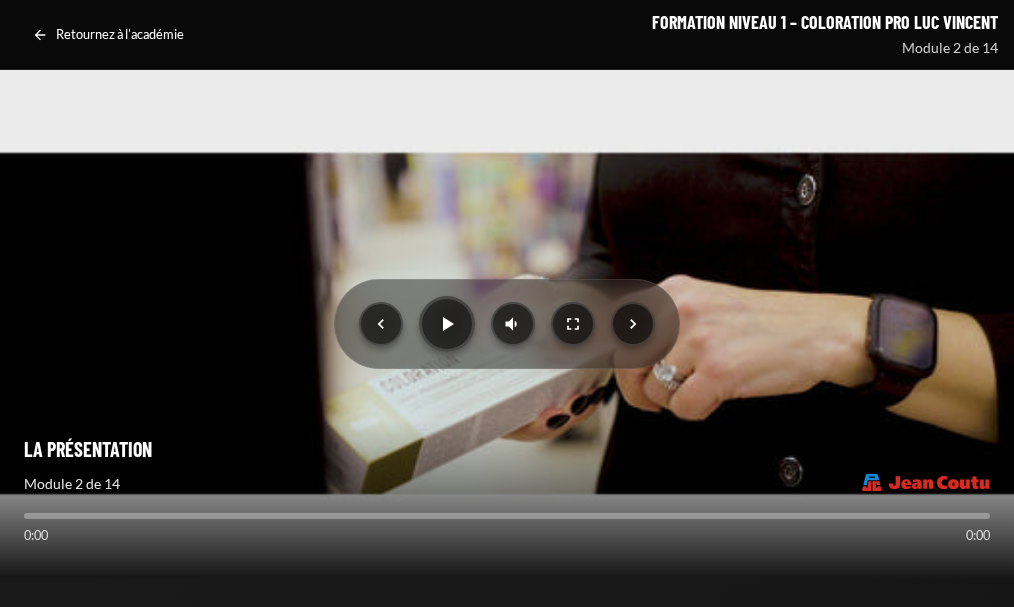 scroll, scrollTop: 0, scrollLeft: 0, axis: both 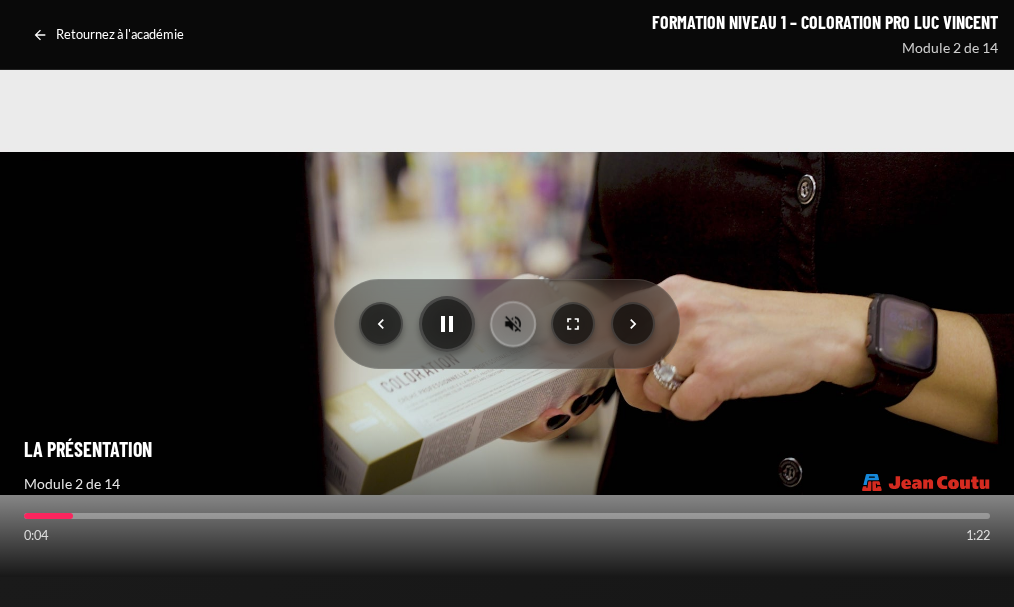 click 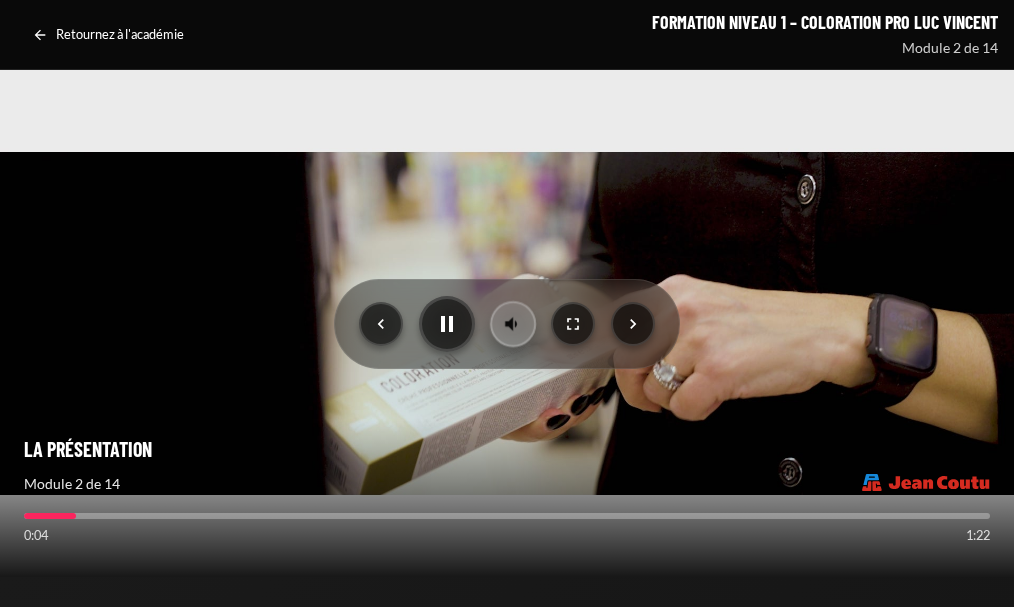 click 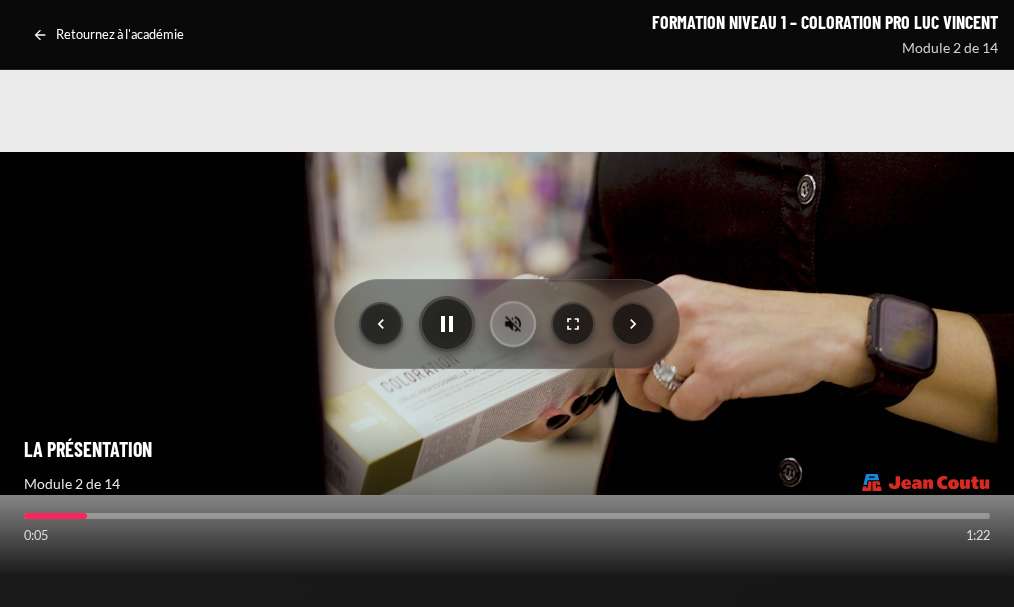 click 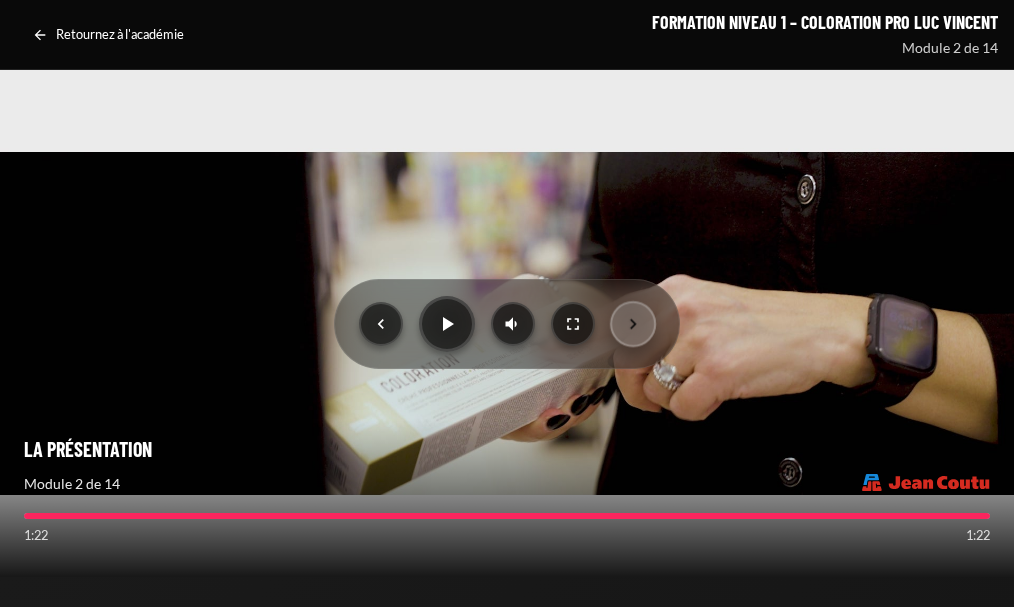click 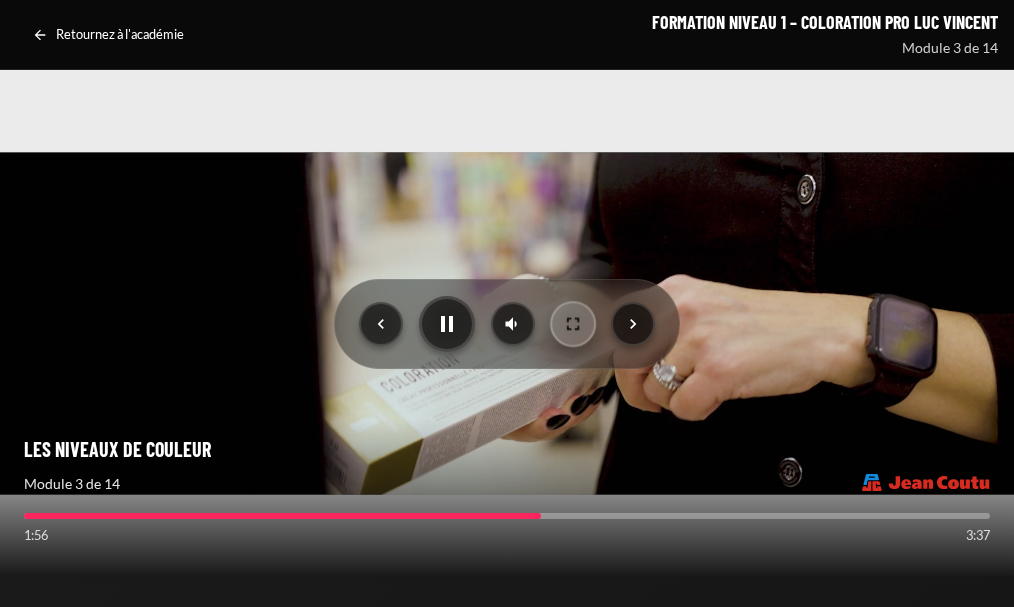 click at bounding box center (573, 323) 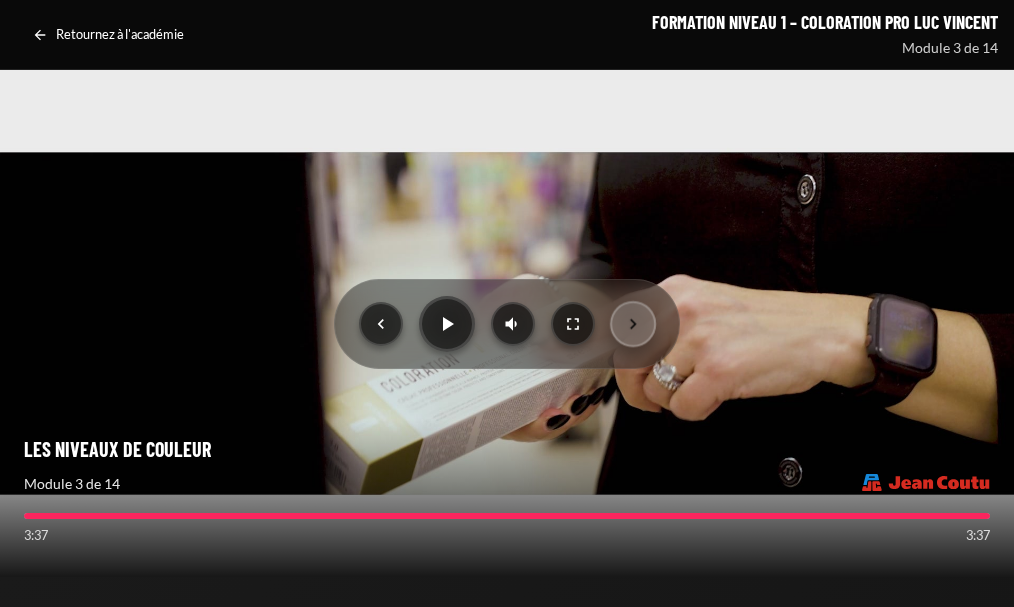 click 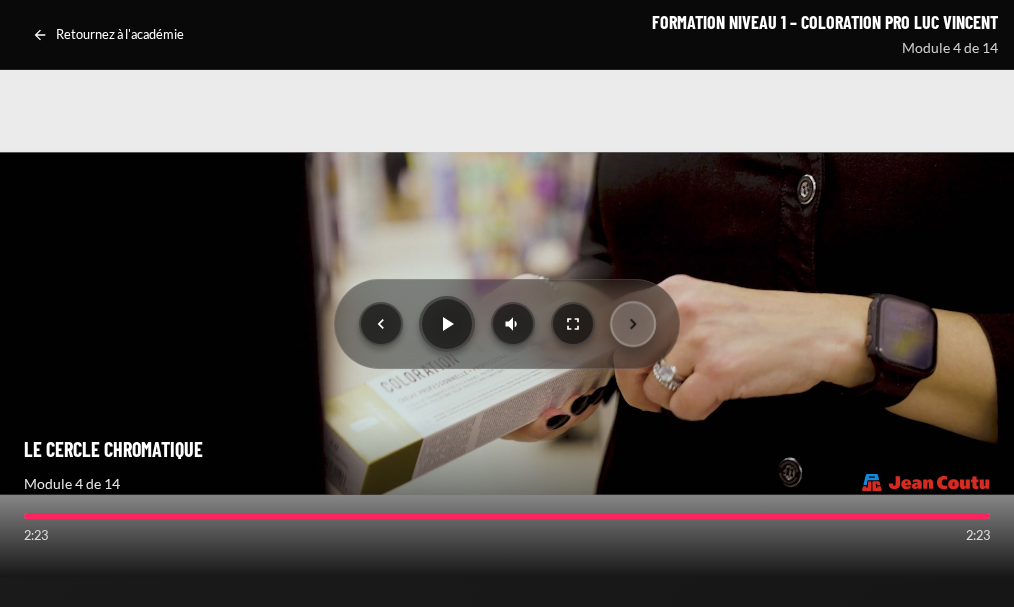 click 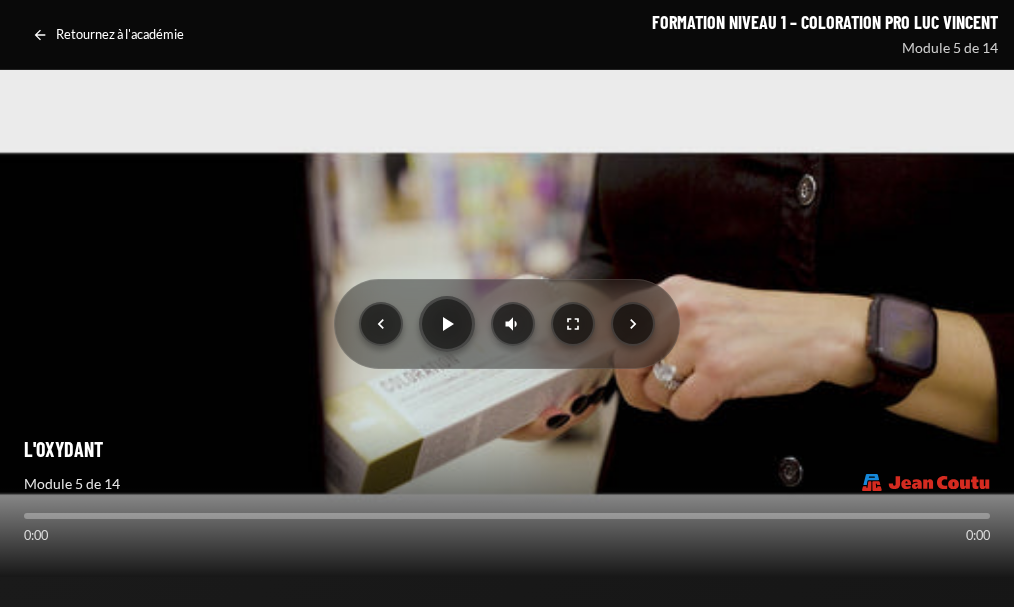 scroll, scrollTop: 0, scrollLeft: 0, axis: both 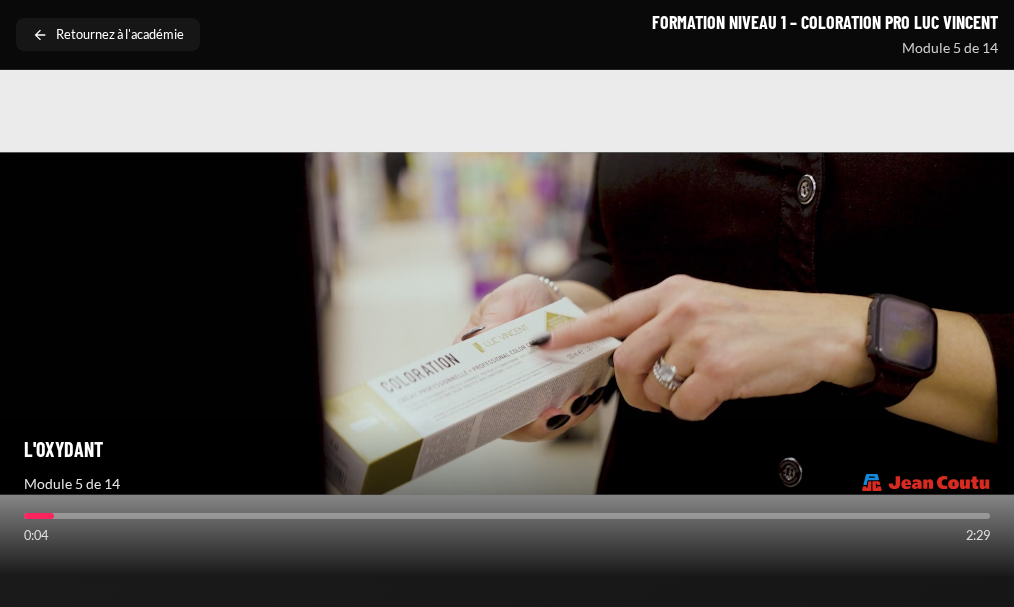 click on "Retournez à l'académie" at bounding box center [120, 35] 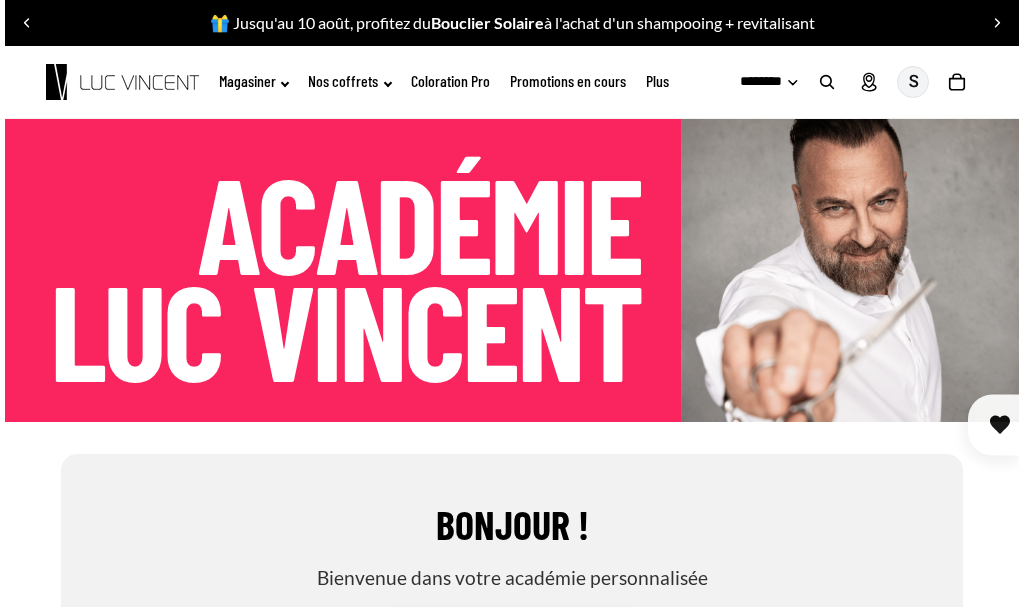 scroll, scrollTop: 0, scrollLeft: 0, axis: both 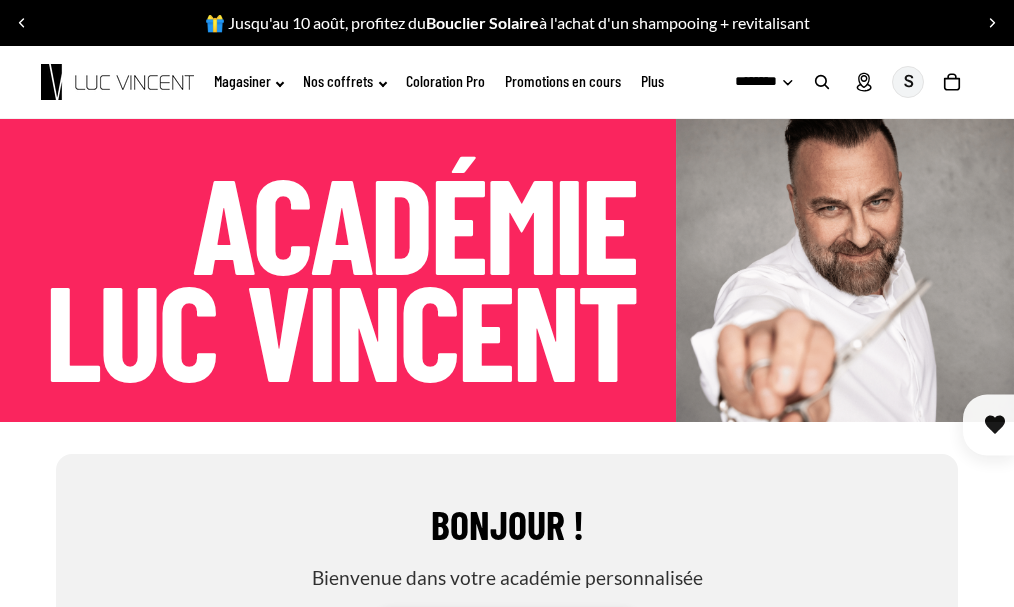 click on "Nombre total d'articles dans le panier: 0
0" 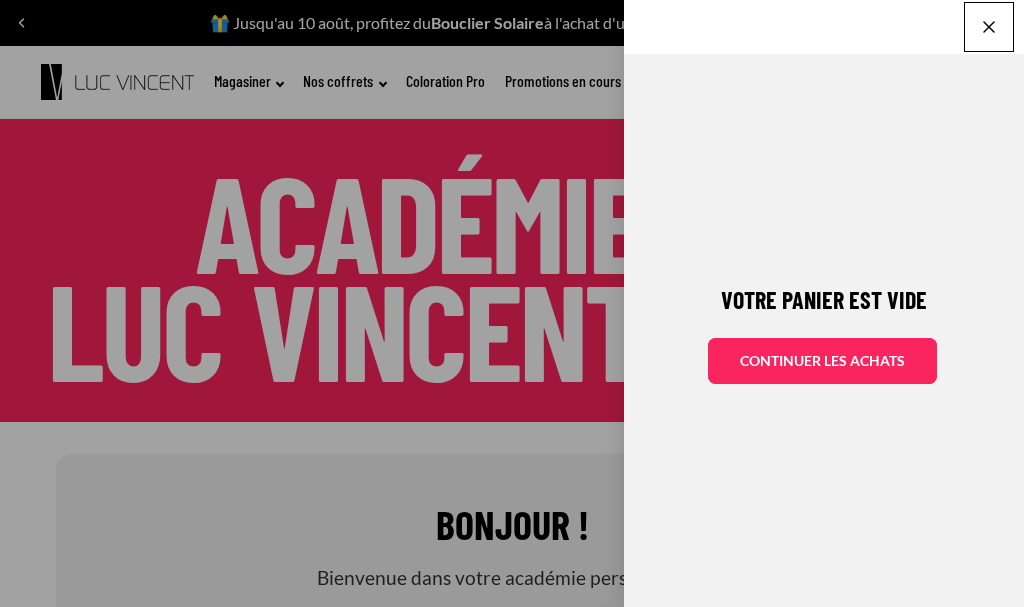 click on "Continuer les achats" 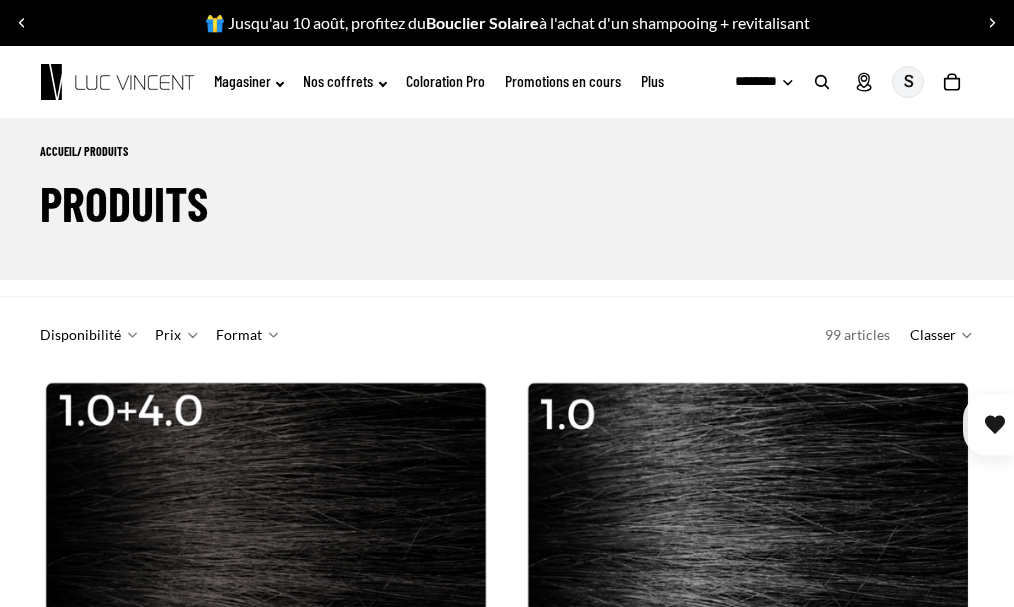 scroll, scrollTop: 0, scrollLeft: 0, axis: both 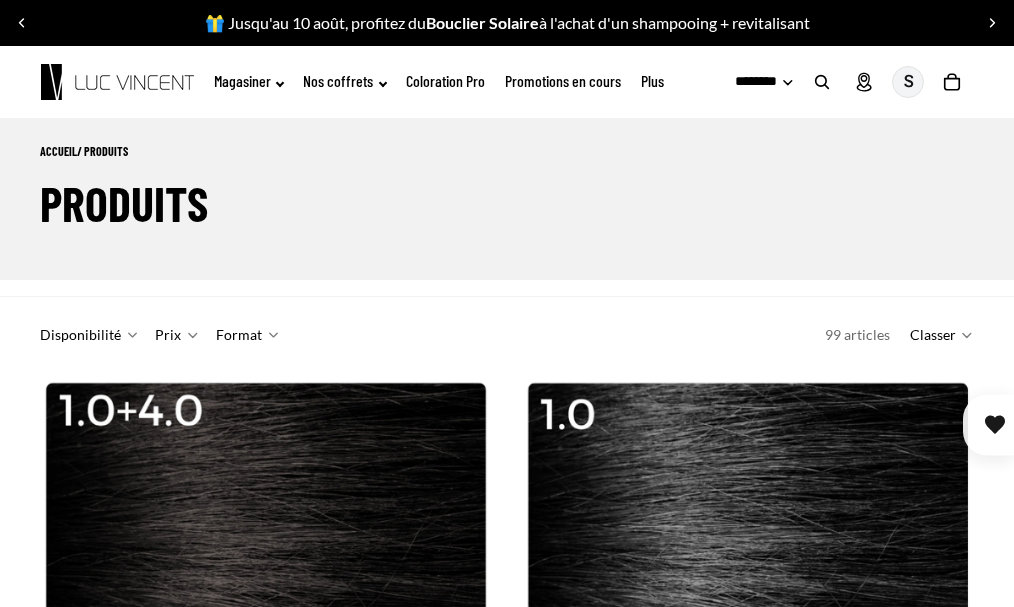 click 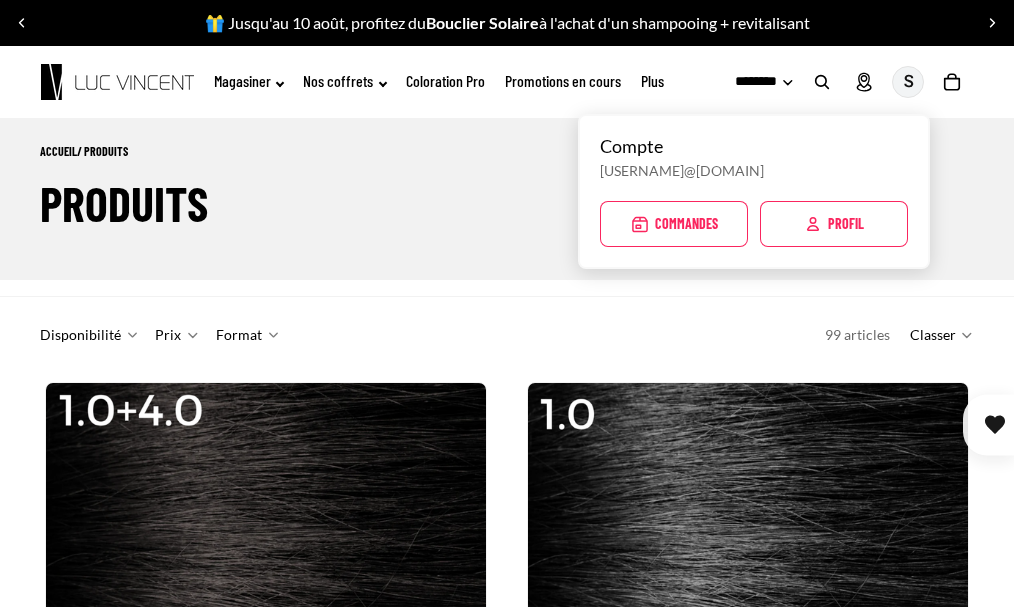 click 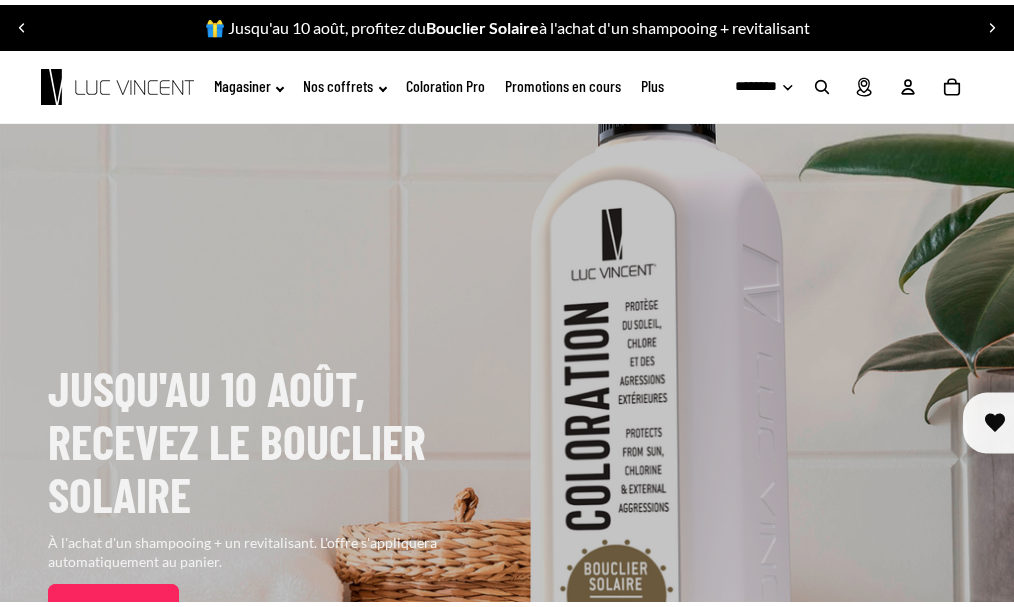 scroll, scrollTop: 0, scrollLeft: 0, axis: both 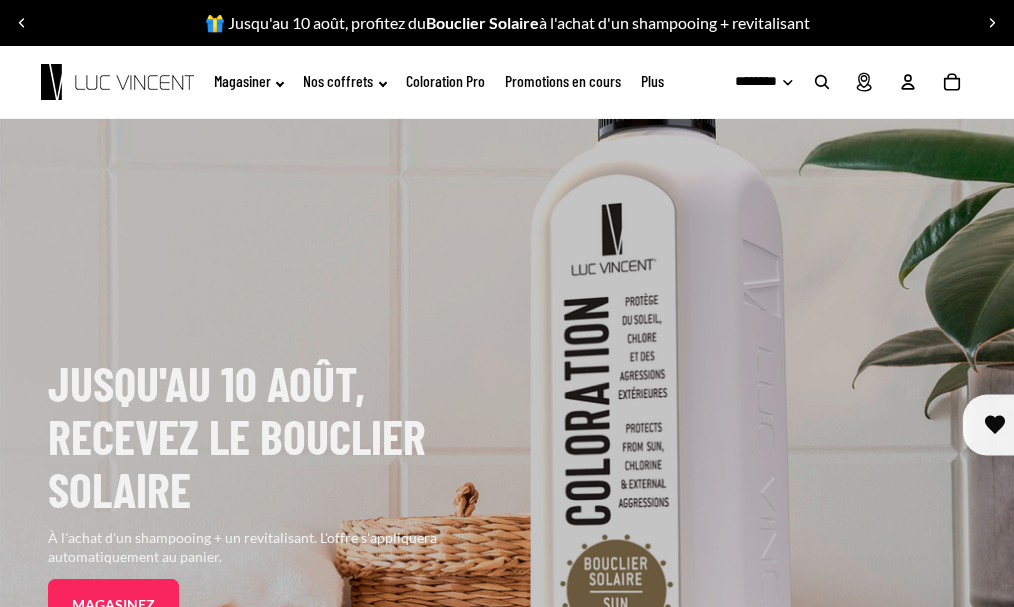 click 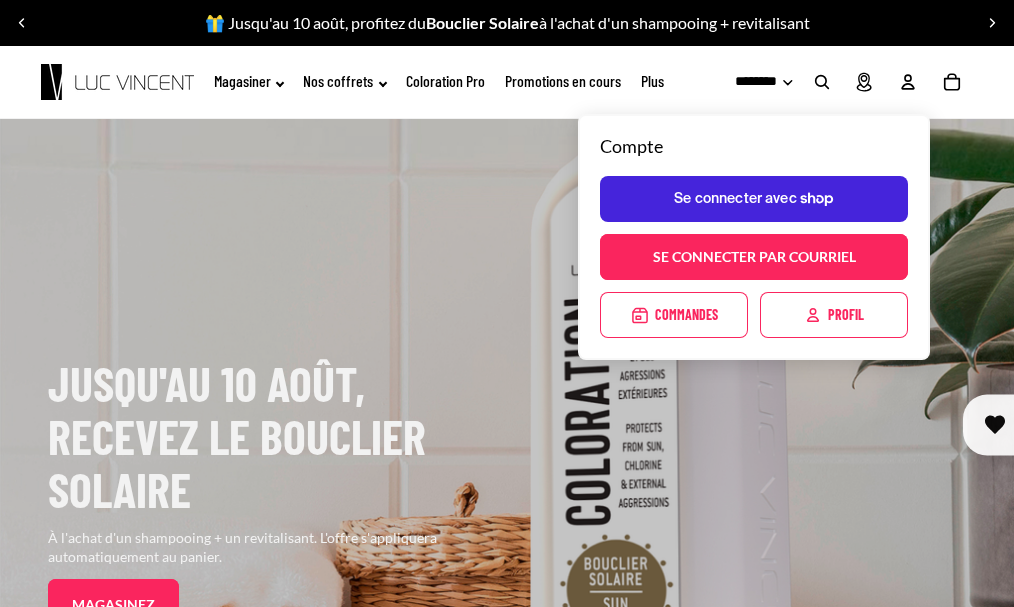click on "Se connecter avec  Shop" 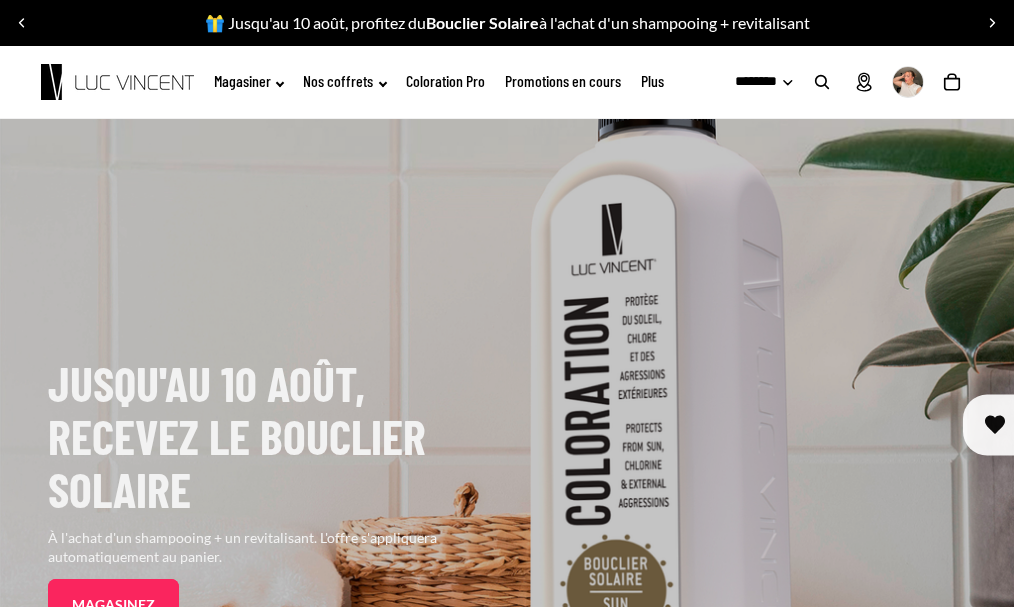 scroll, scrollTop: 0, scrollLeft: 0, axis: both 